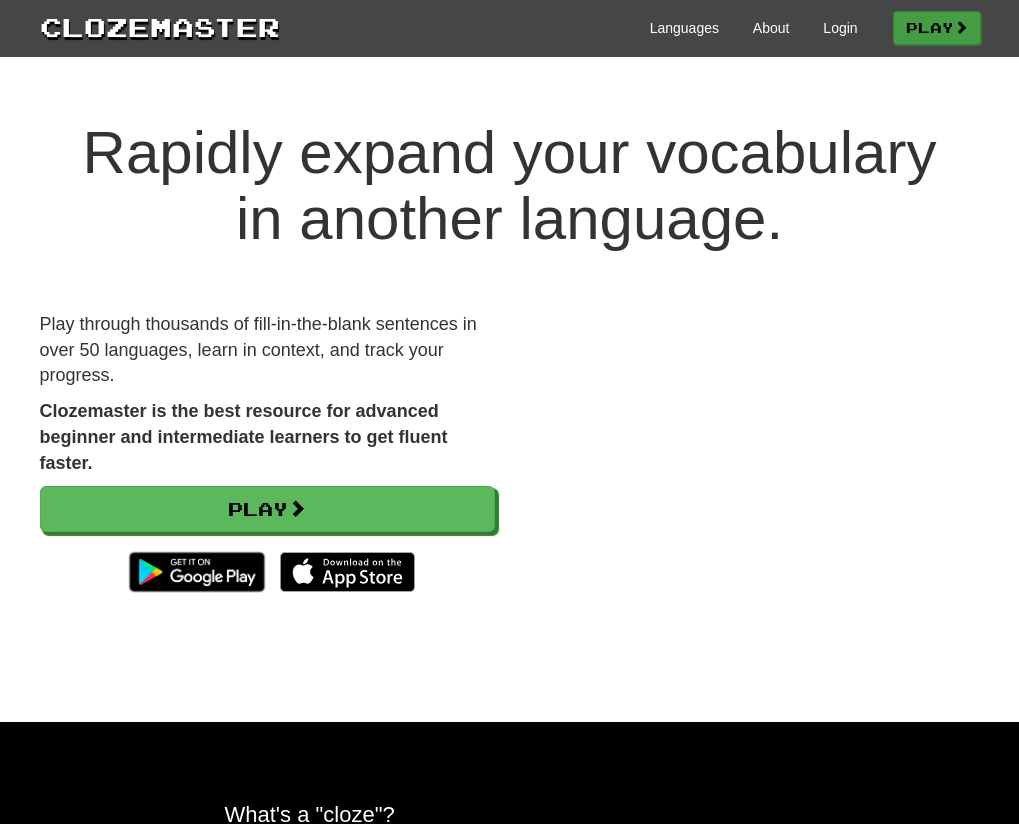 scroll, scrollTop: 0, scrollLeft: 0, axis: both 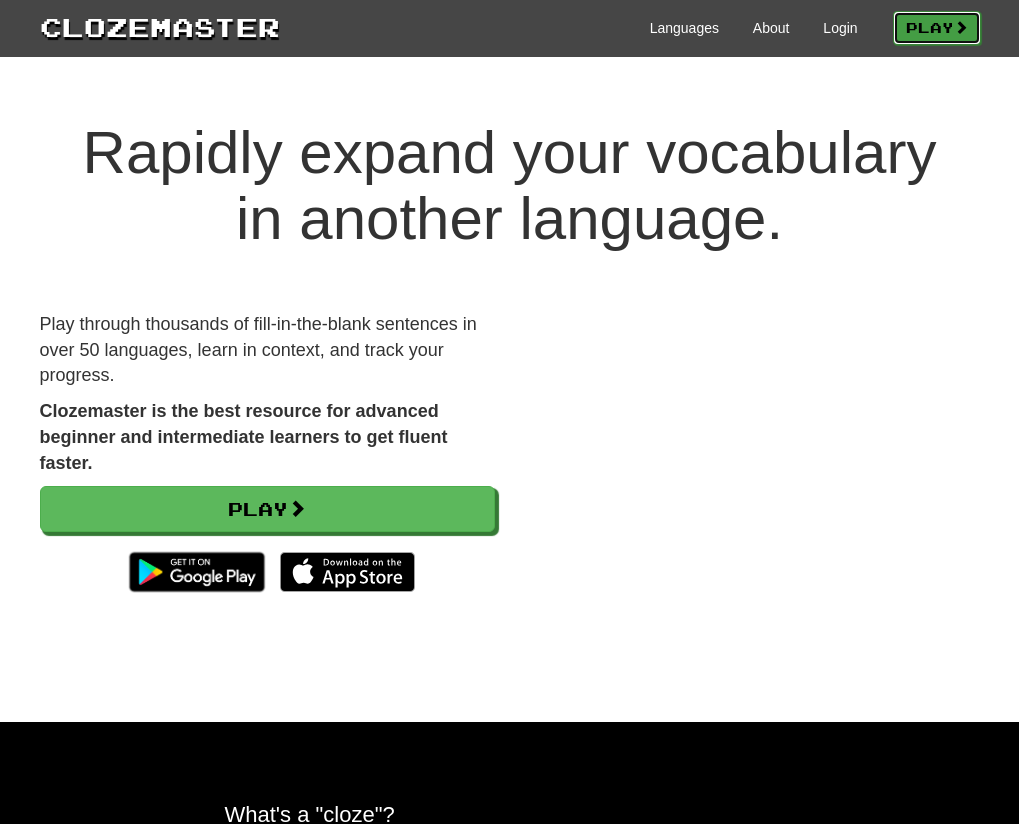 drag, startPoint x: 896, startPoint y: 22, endPoint x: 885, endPoint y: 25, distance: 11.401754 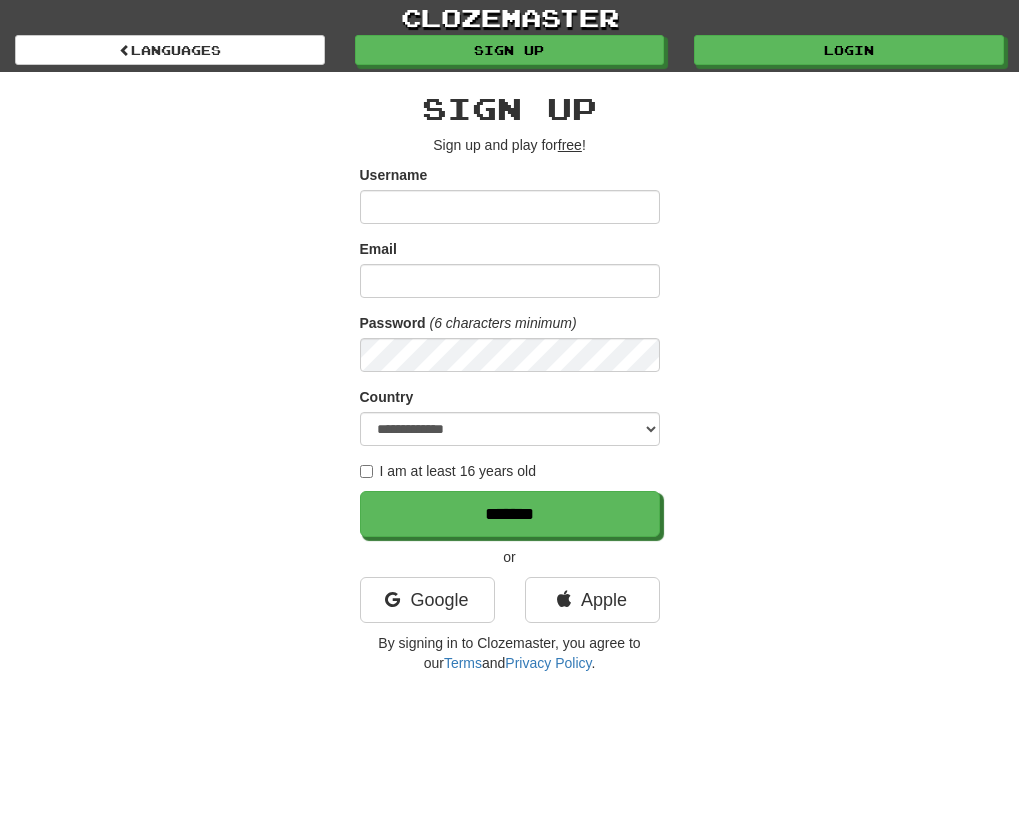 scroll, scrollTop: 0, scrollLeft: 0, axis: both 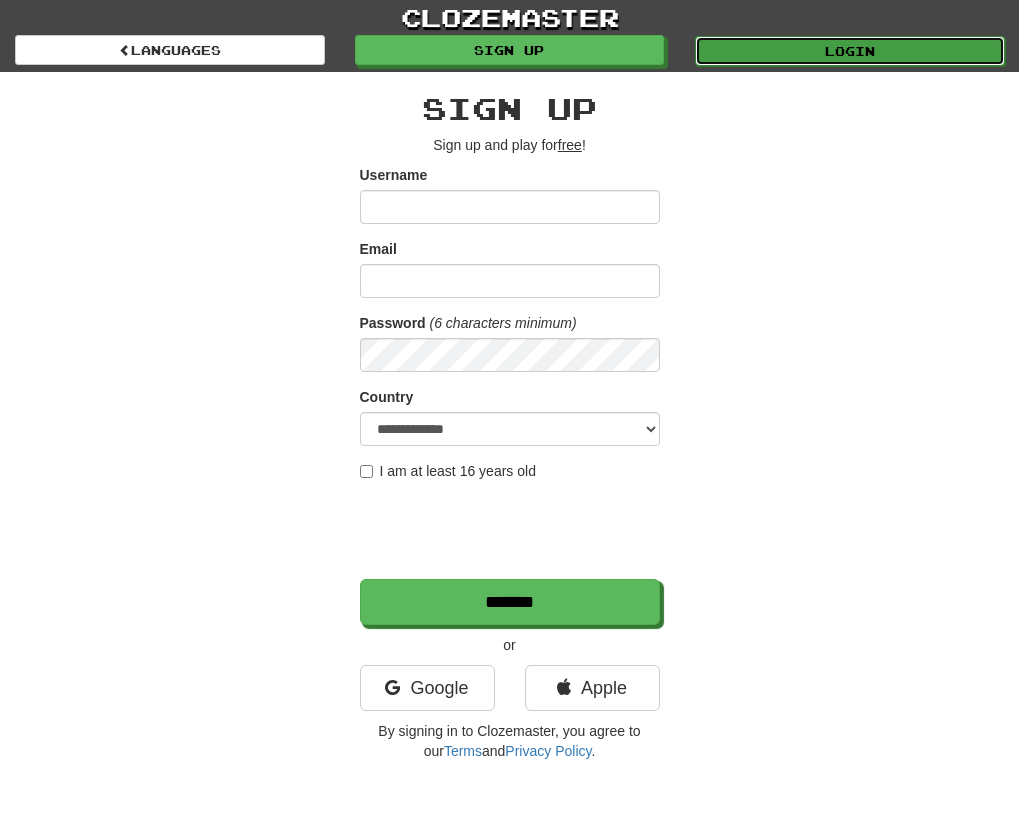 click on "Login" at bounding box center (850, 51) 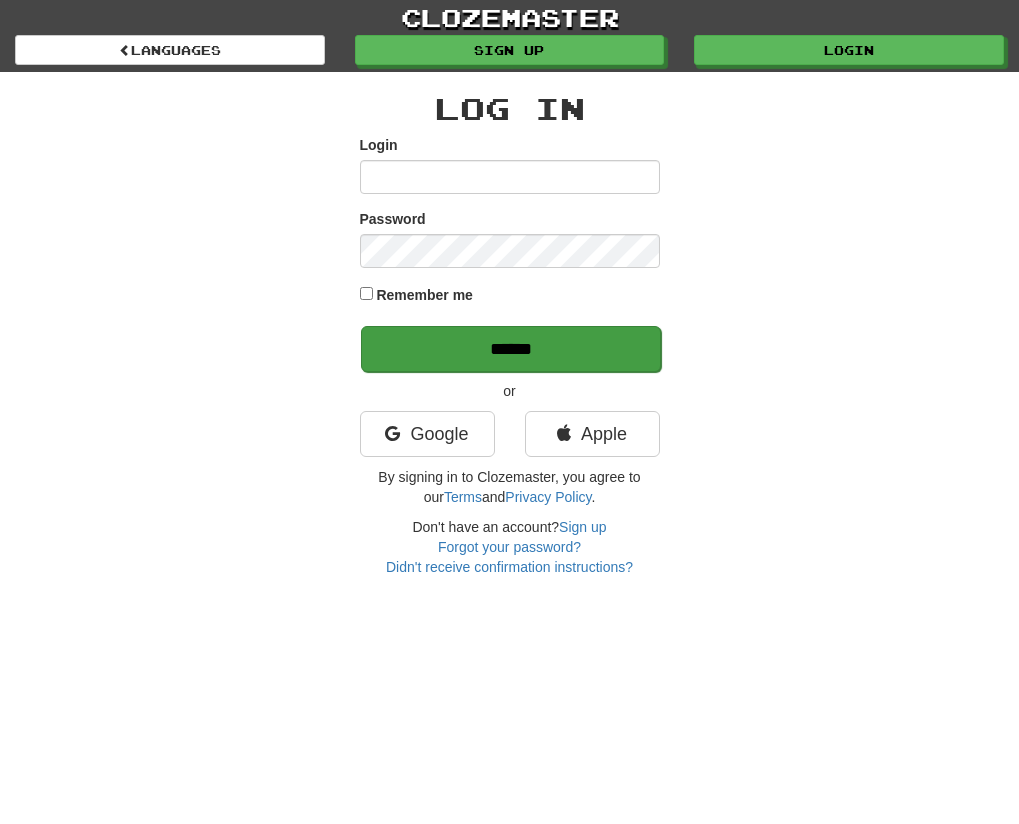 scroll, scrollTop: 0, scrollLeft: 0, axis: both 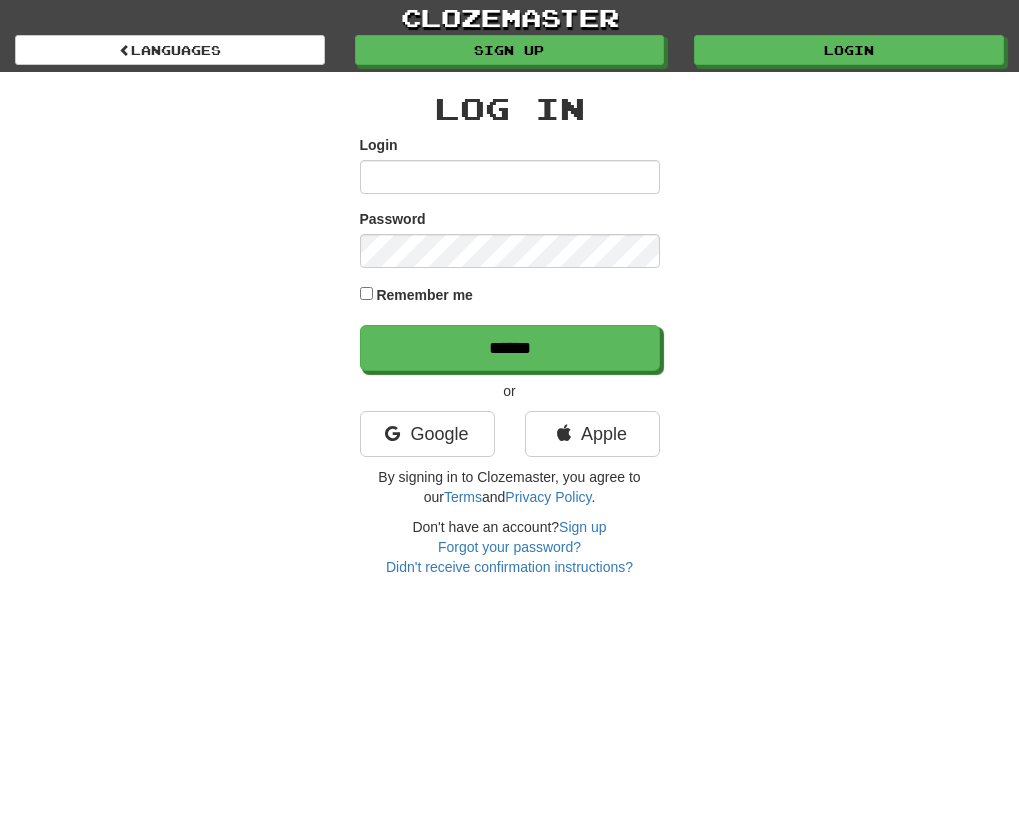 click on "Login" at bounding box center (510, 177) 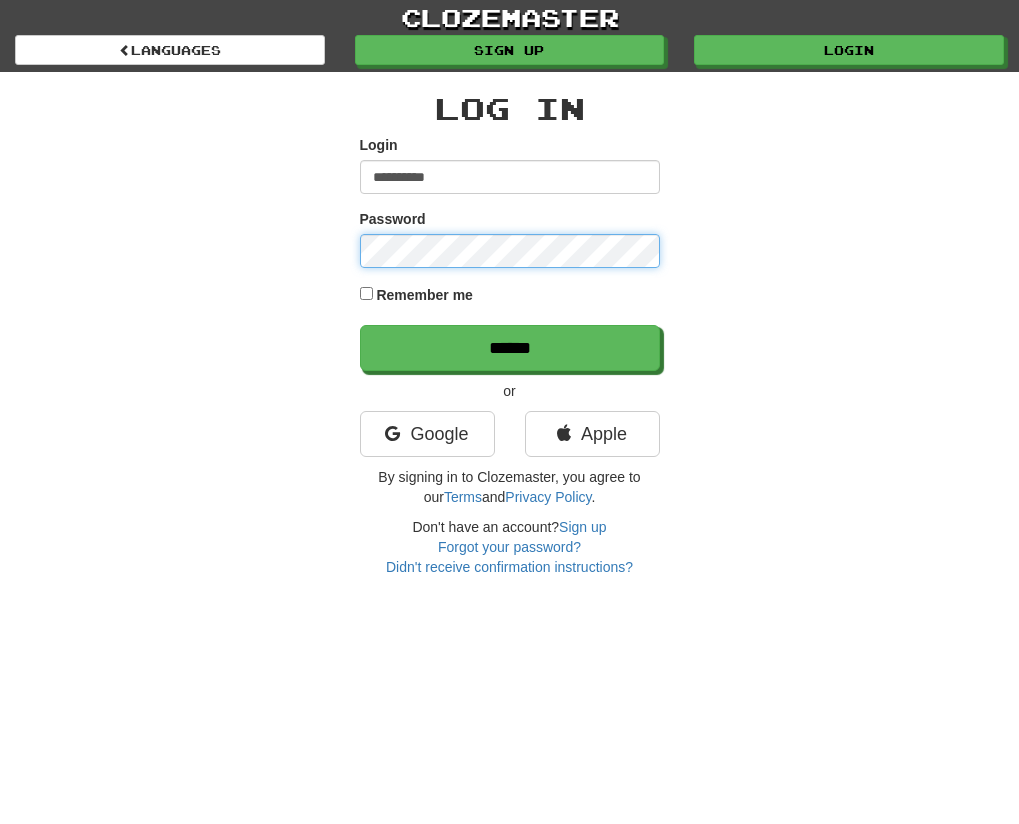 click on "******" at bounding box center (510, 348) 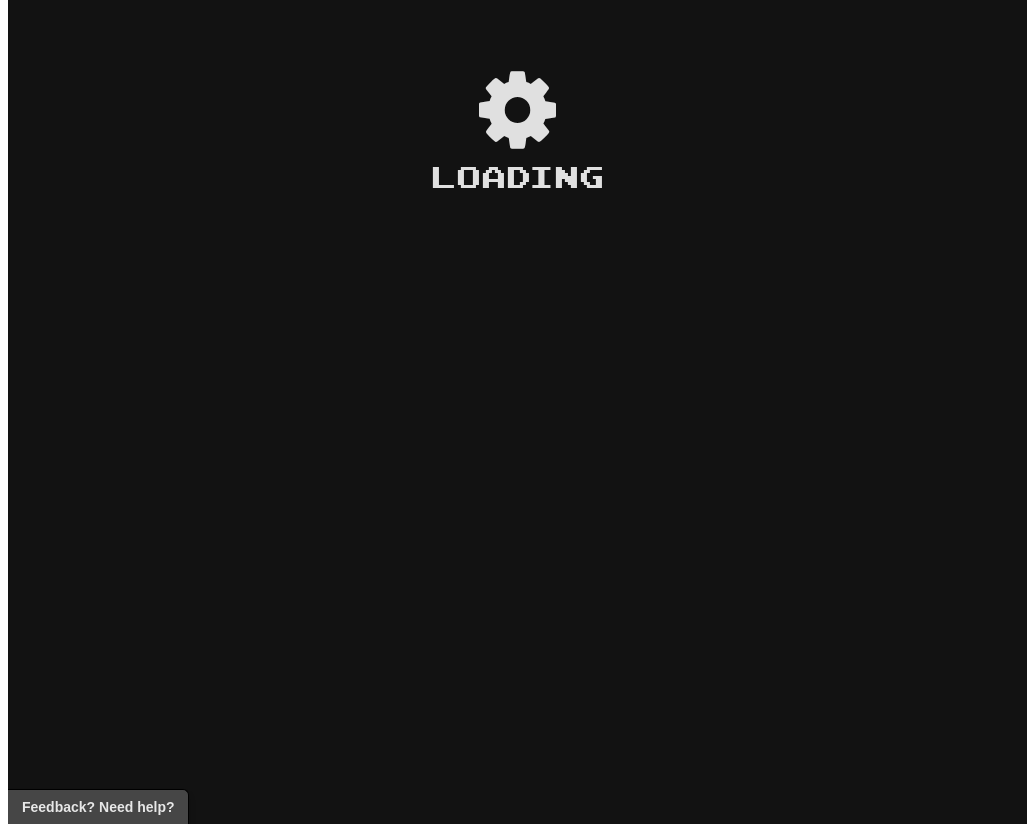 scroll, scrollTop: 0, scrollLeft: 0, axis: both 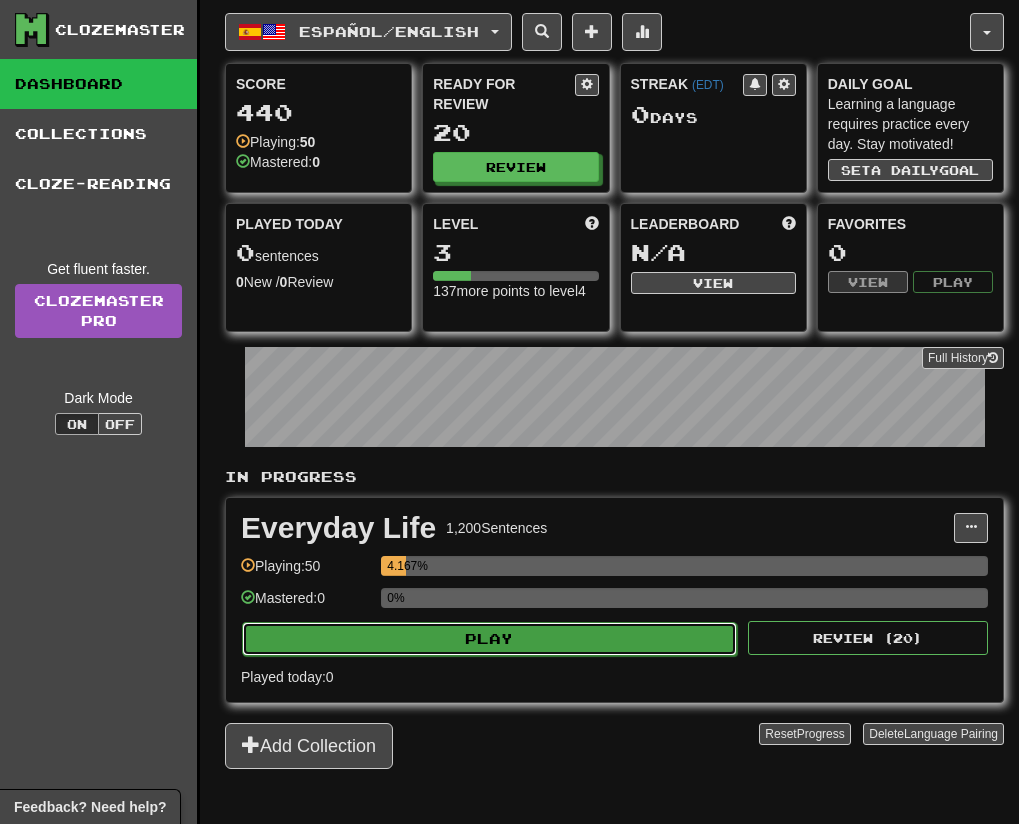 click on "Play" at bounding box center [489, 639] 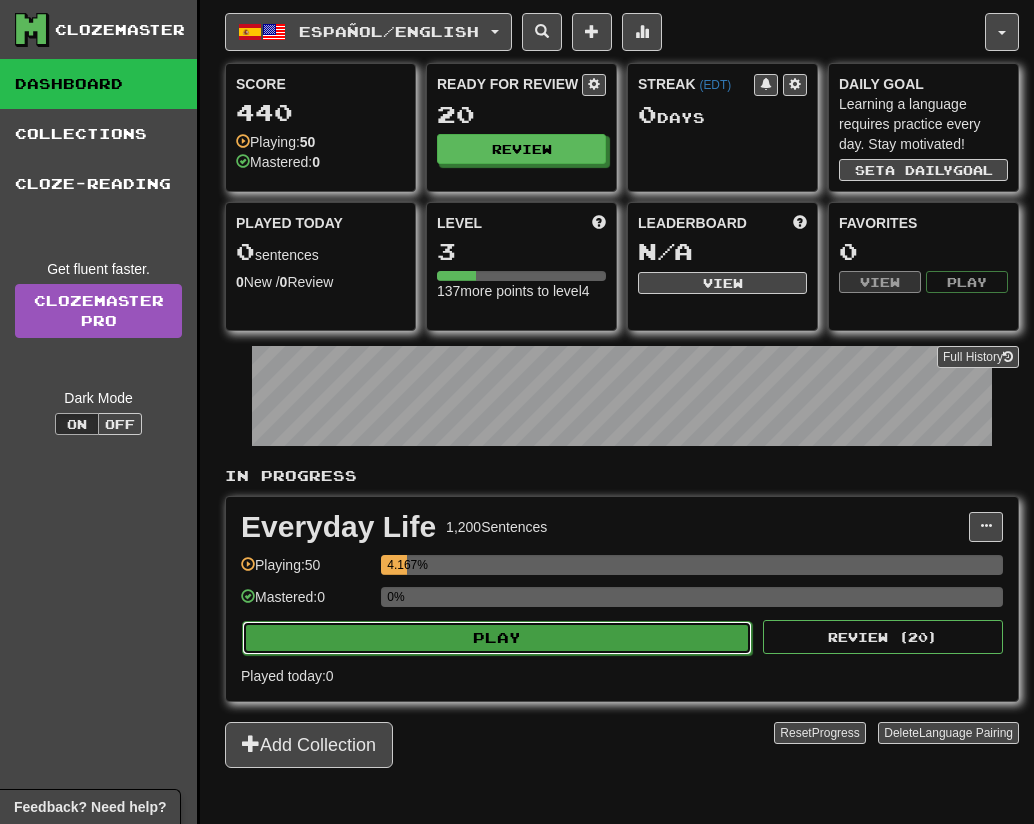 select on "**" 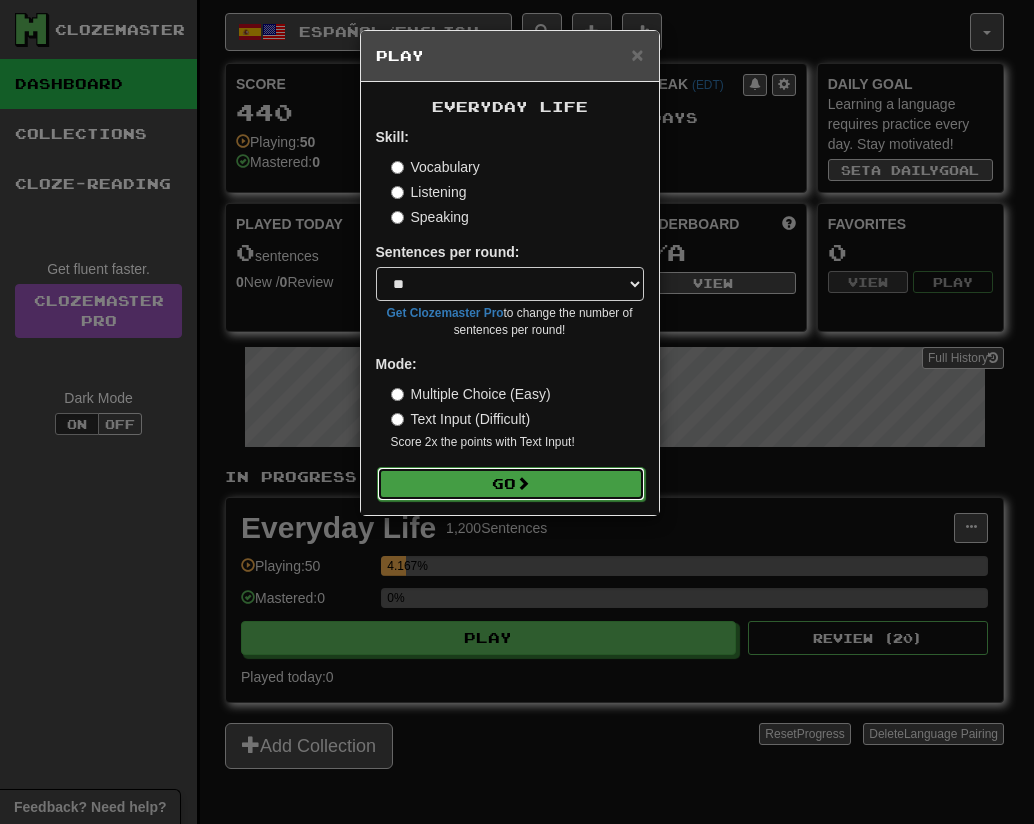 click on "Go" at bounding box center [511, 484] 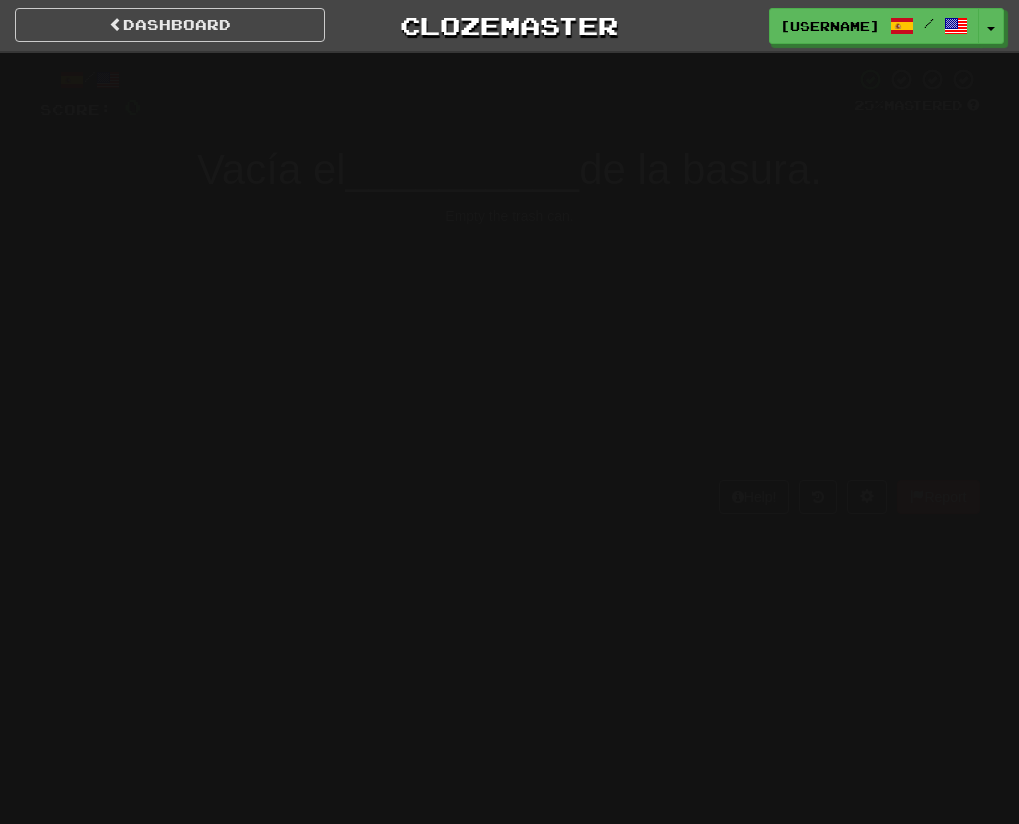 scroll, scrollTop: 0, scrollLeft: 0, axis: both 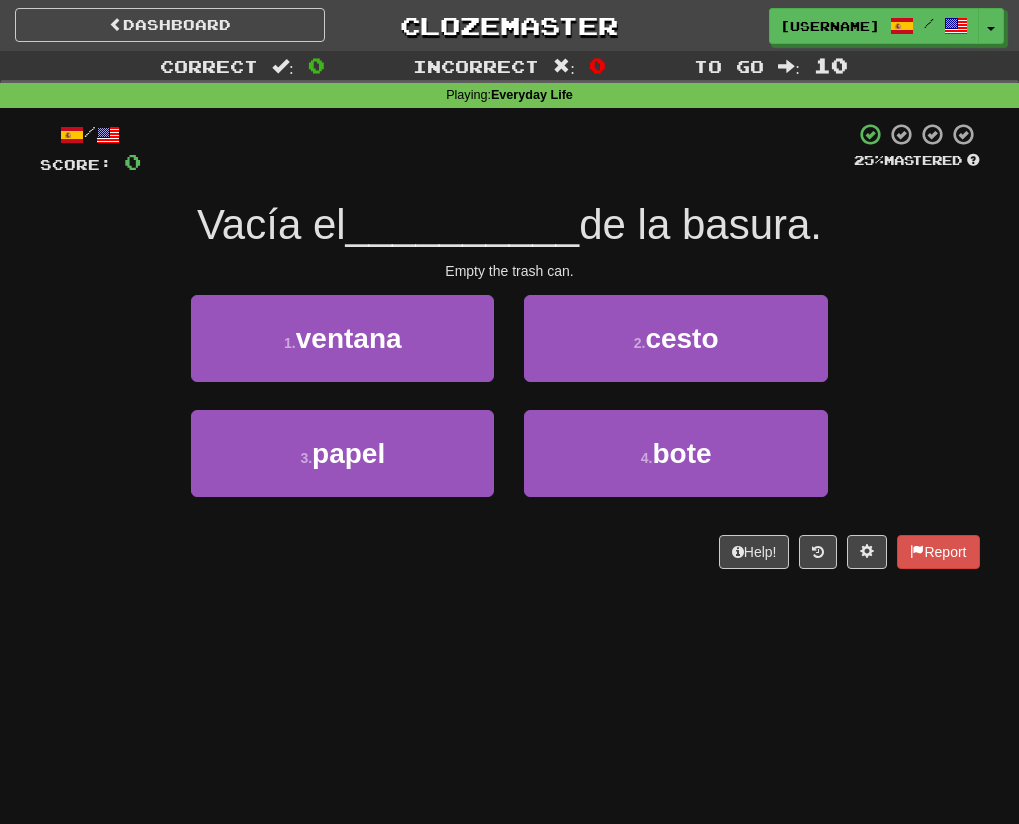 click on "1 . ventana 2 . cesto" at bounding box center [510, 352] 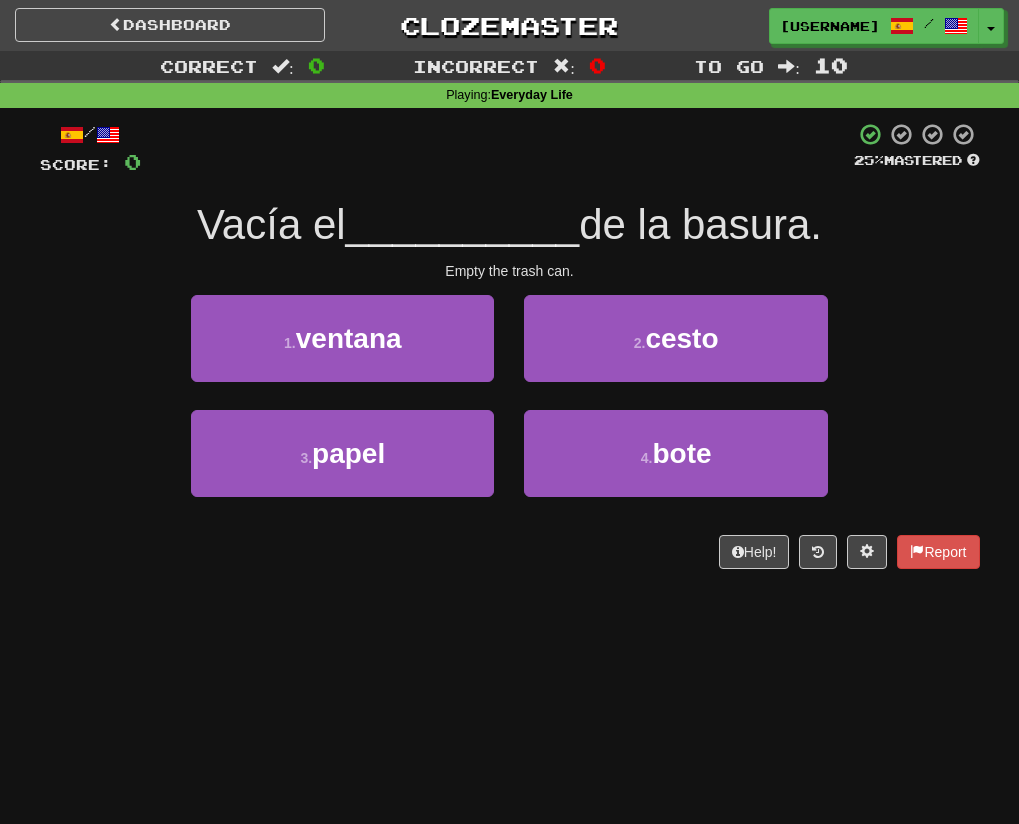 click on "Dashboard
Clozemaster
anjamylife
/
Toggle Dropdown
Dashboard
Leaderboard
Activity Feed
Notifications
Profile
Discussions
Deutsch
/
English
Streak:
0
Review:
20
Points Today: 0
Español
/
English
Streak:
0
Review:
20
Points Today: 0
Languages
Account
Logout
anjamylife
/
Toggle Dropdown
Dashboard
Leaderboard
Activity Feed
Notifications
Profile
Discussions
Deutsch
/
English
Streak:
0
Review:
20
Points Today: 0
Español
/
English
Streak:
0
Review:
20
Points Today: 0
Languages
Account
Logout
clozemaster
Correct   :   0 Incorrect" at bounding box center (509, 767) 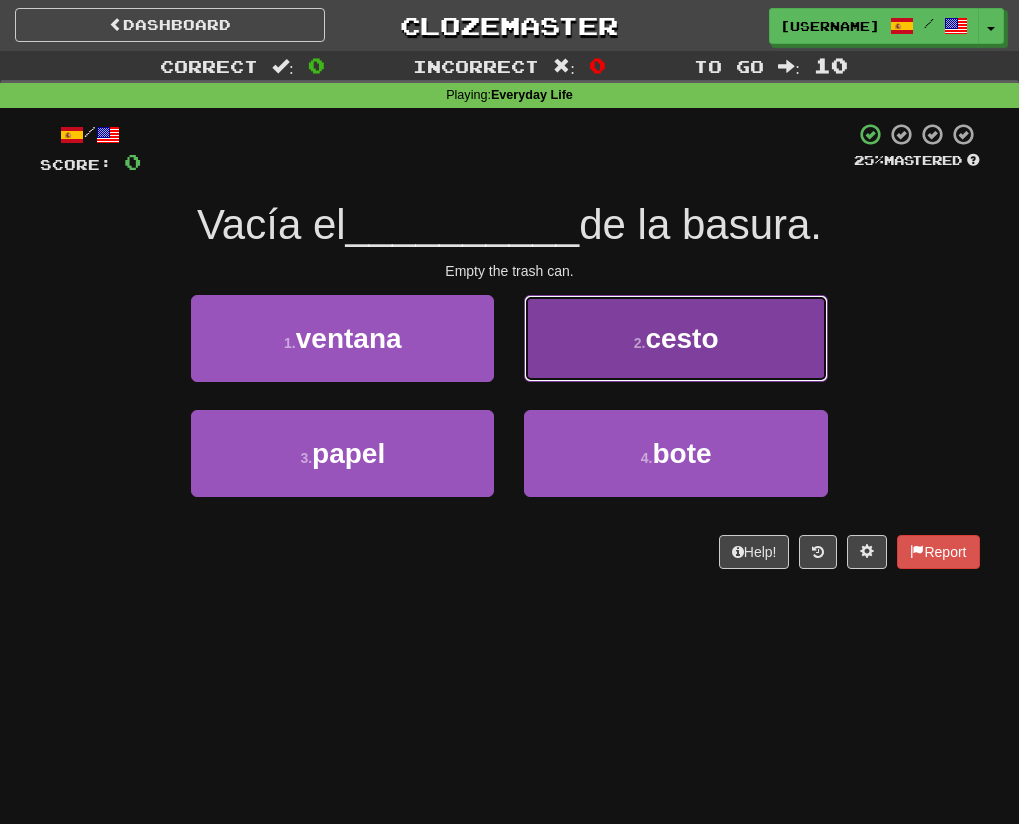 click on "cesto" at bounding box center [681, 338] 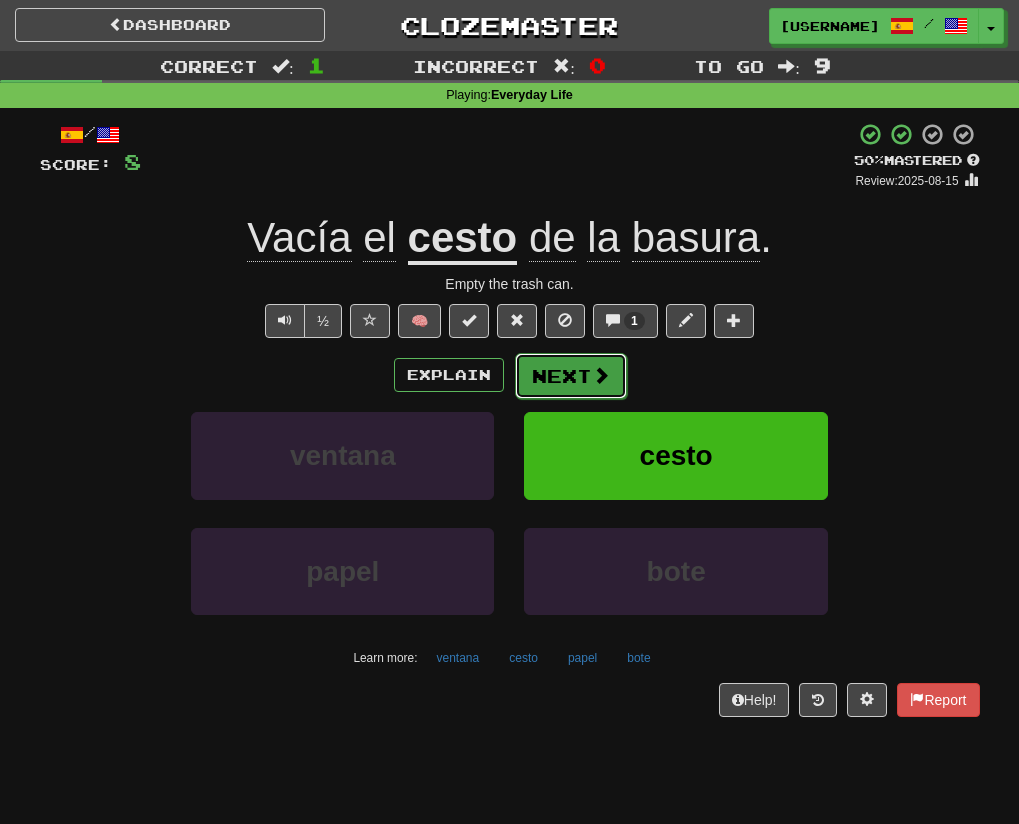 click on "Next" at bounding box center (571, 376) 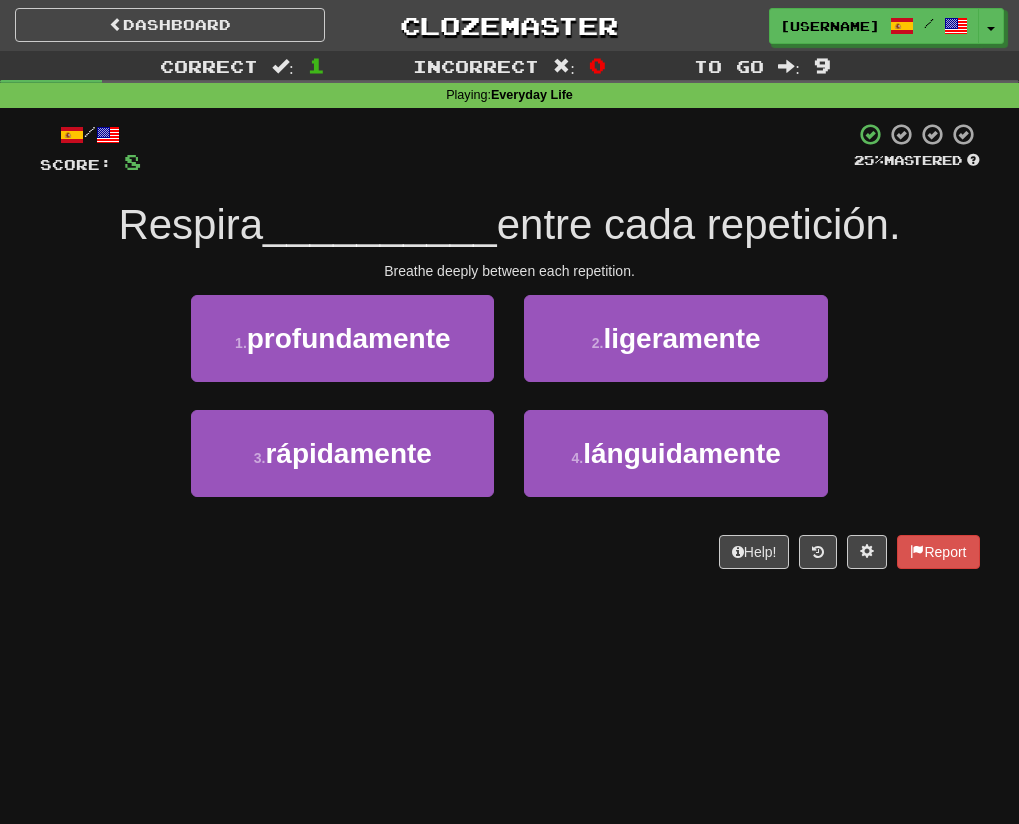 click on "Dashboard
Clozemaster
[USERNAME]
/
Toggle Dropdown
Dashboard
Leaderboard
Activity Feed
Notifications
Profile
Discussions
Deutsch
/
English
Streak:
0
Review:
20
Points Today: 0
Español
/
English
Streak:
0
Review:
20
Points Today: 0
Languages
Account
Logout
[USERNAME]
/
Toggle Dropdown
Dashboard
Leaderboard
Activity Feed
Notifications
Profile
Discussions
Deutsch
/
English
Streak:
0
Review:
20
Points Today: 0
Español
/
English
Streak:
0
Review:
20
Points Today: 0
Languages
Account
Logout
clozemaster
Correct   :   1 Incorrect   :" at bounding box center (509, 412) 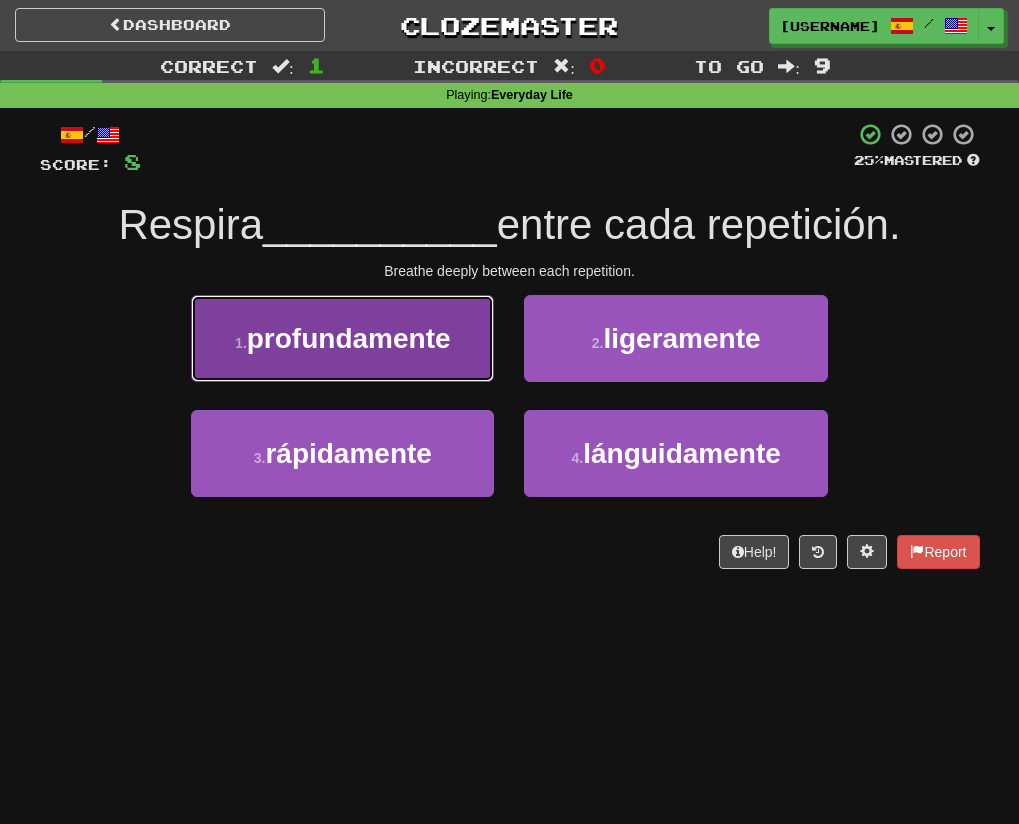 click on "profundamente" at bounding box center (349, 338) 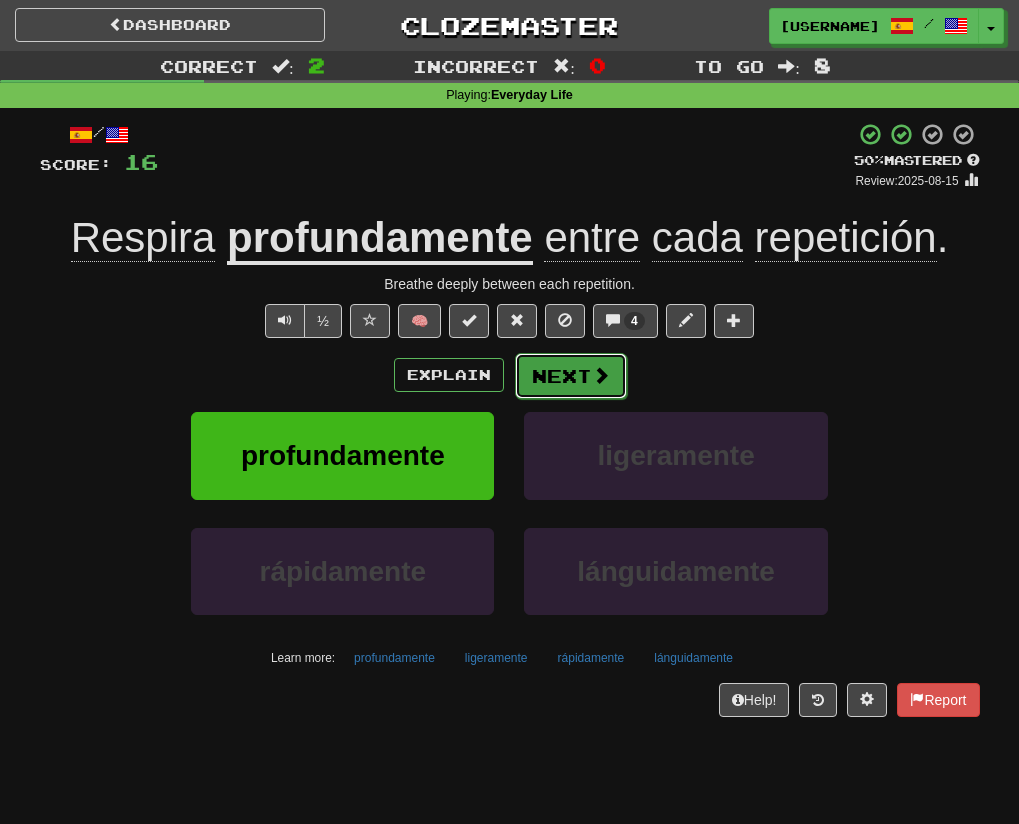 click on "Next" at bounding box center (571, 376) 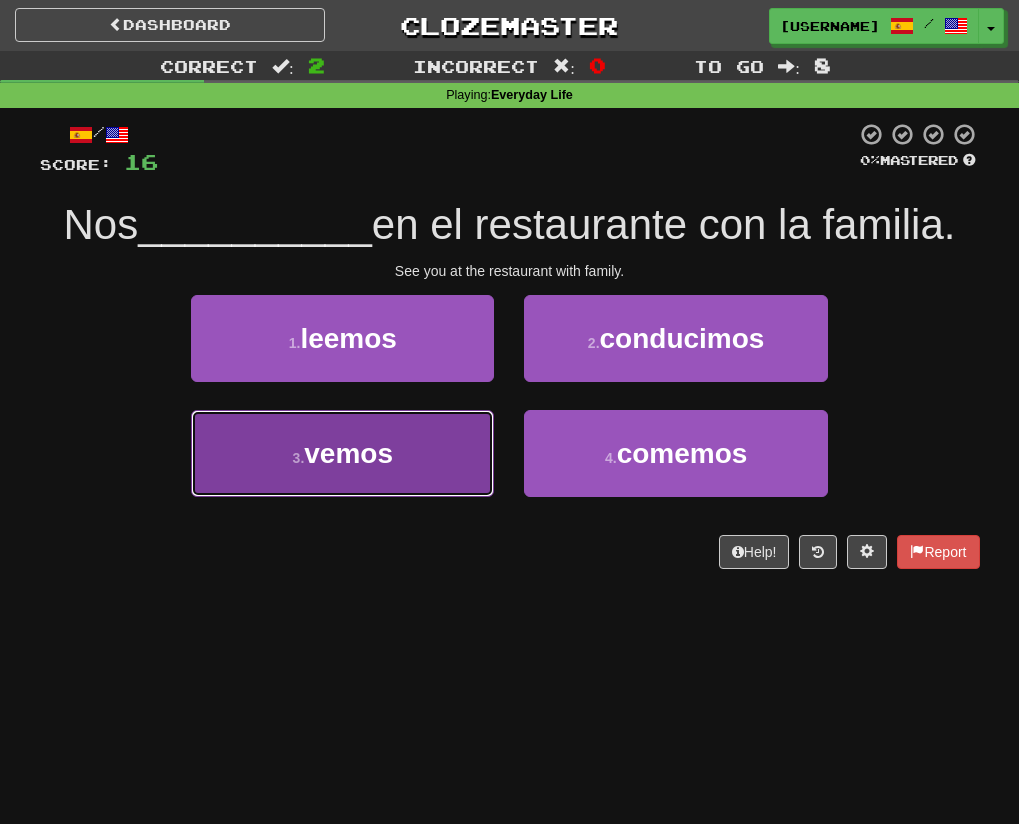 click on "vemos" at bounding box center [348, 453] 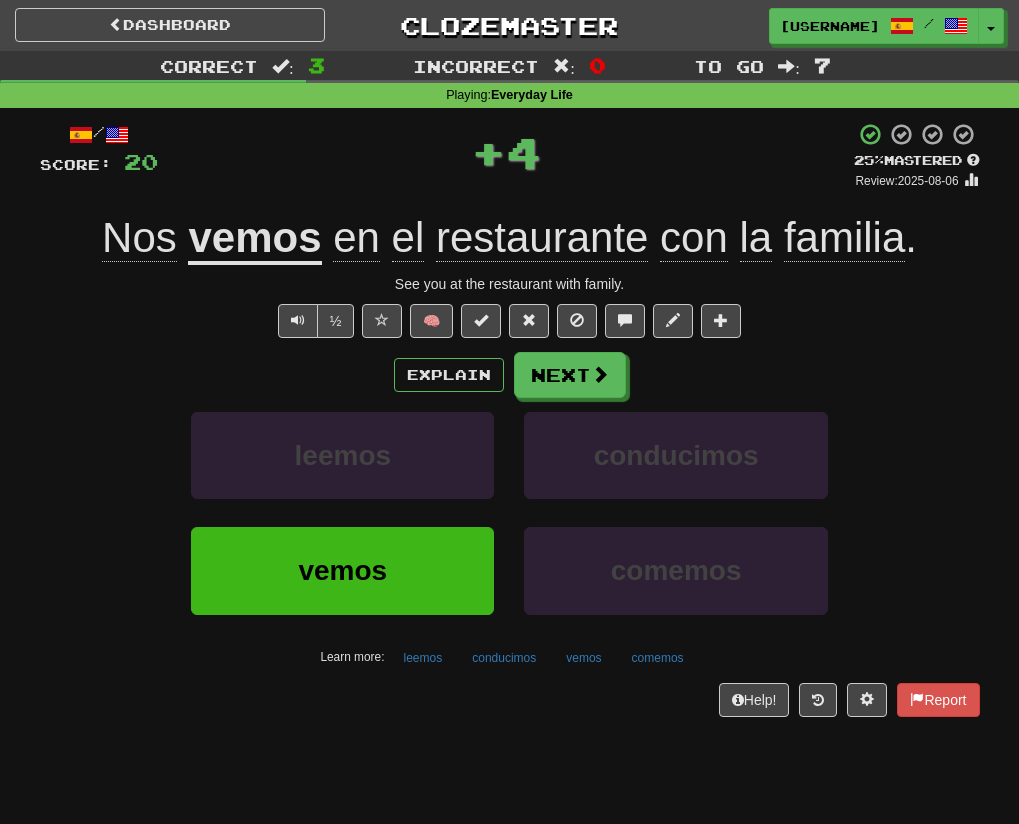 click on "vemos" at bounding box center [254, 239] 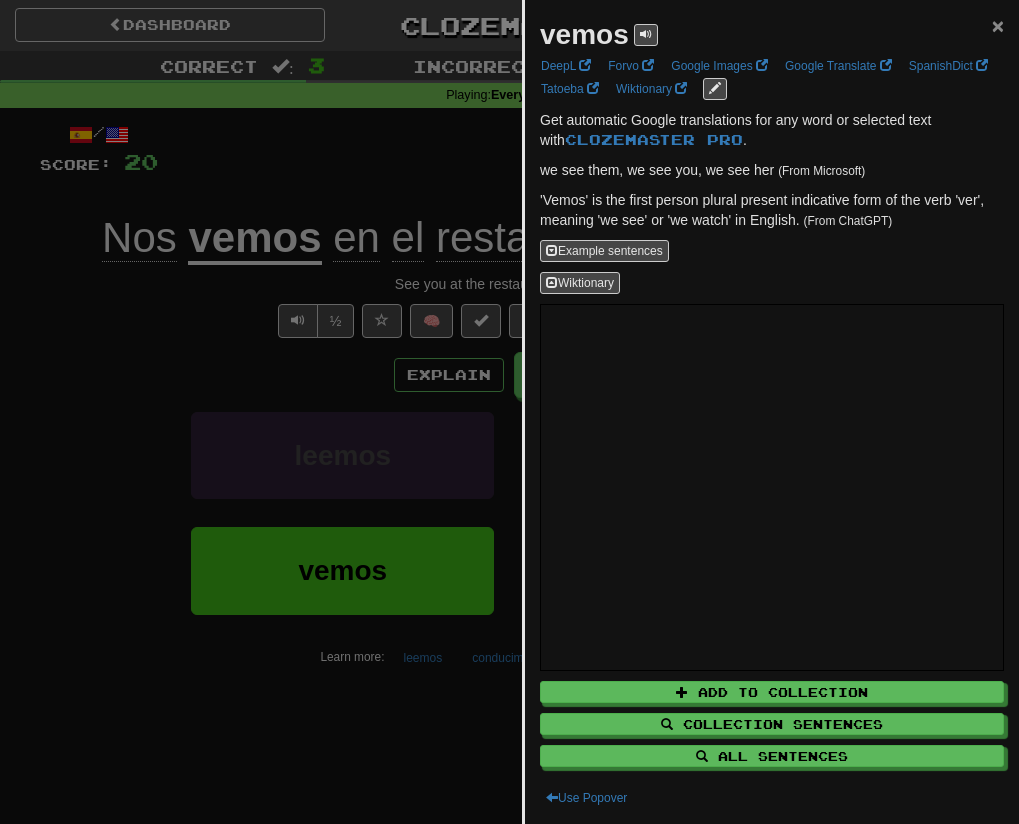 click on "×" at bounding box center (998, 25) 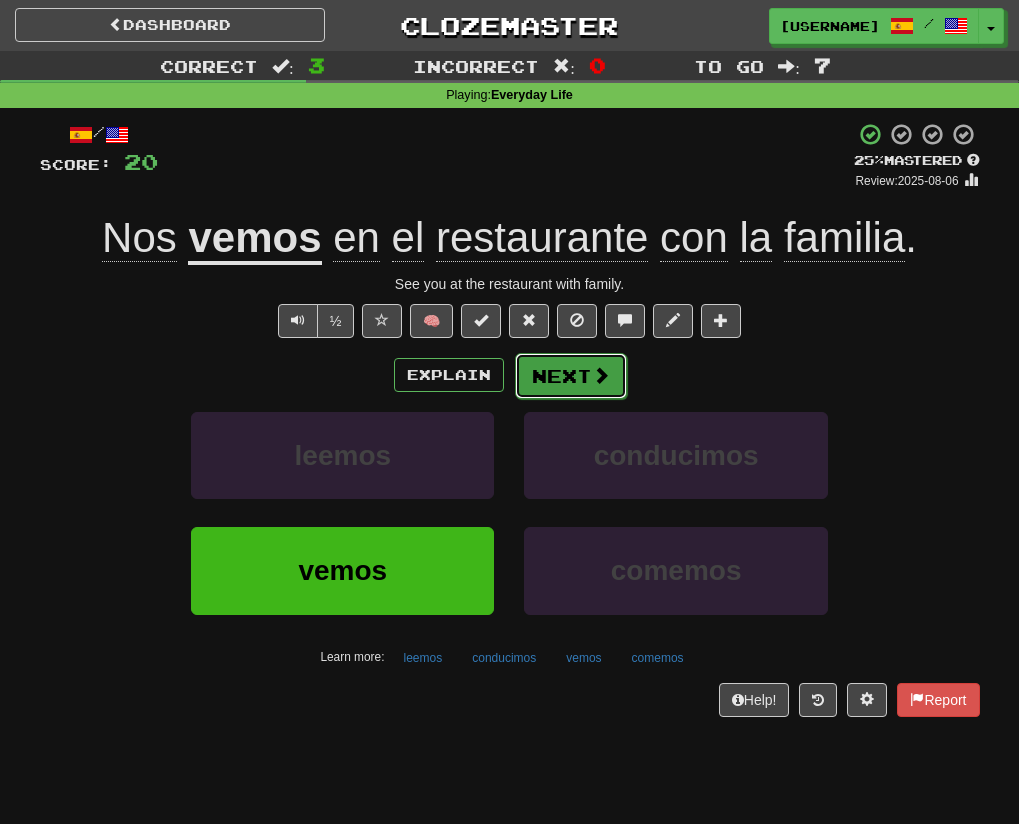 click on "Next" at bounding box center [571, 376] 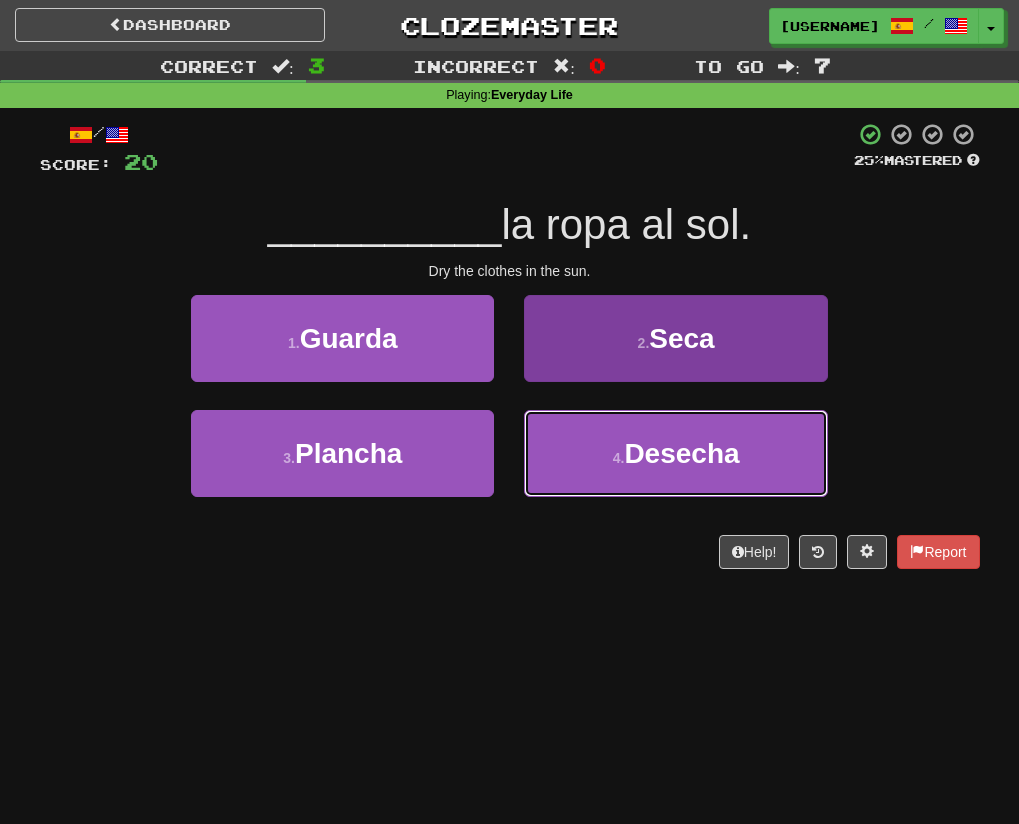 click on "4 . Desecha" at bounding box center (675, 453) 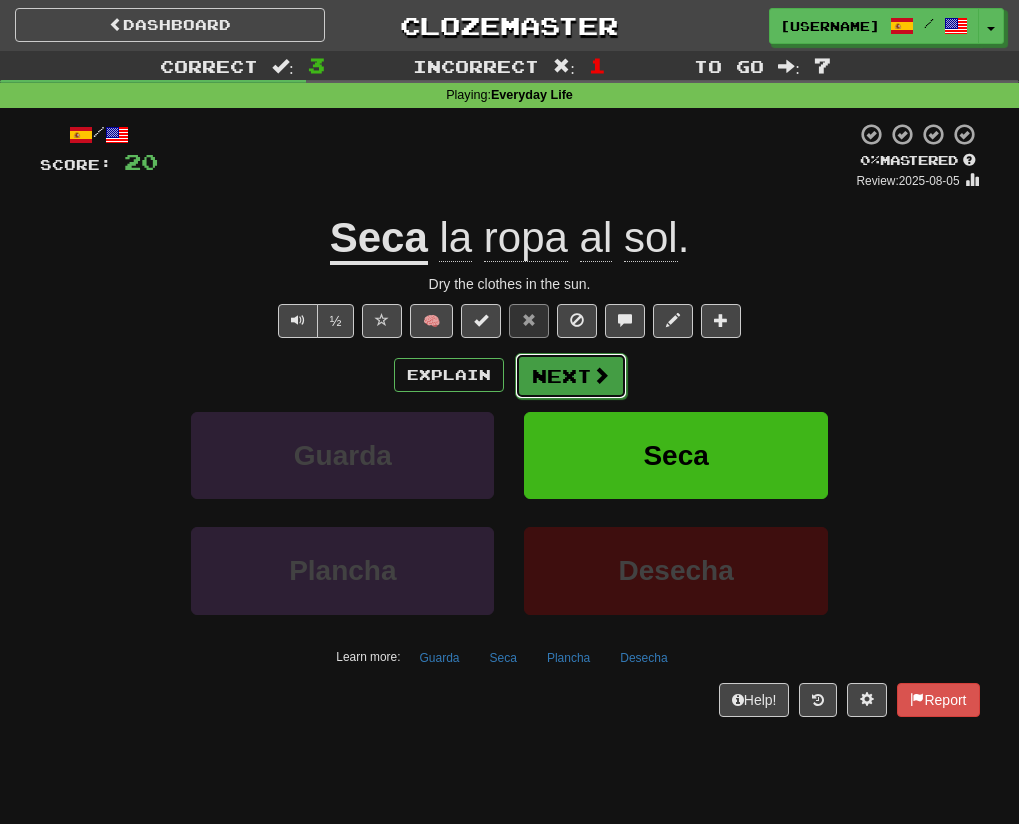 click on "Next" at bounding box center [571, 376] 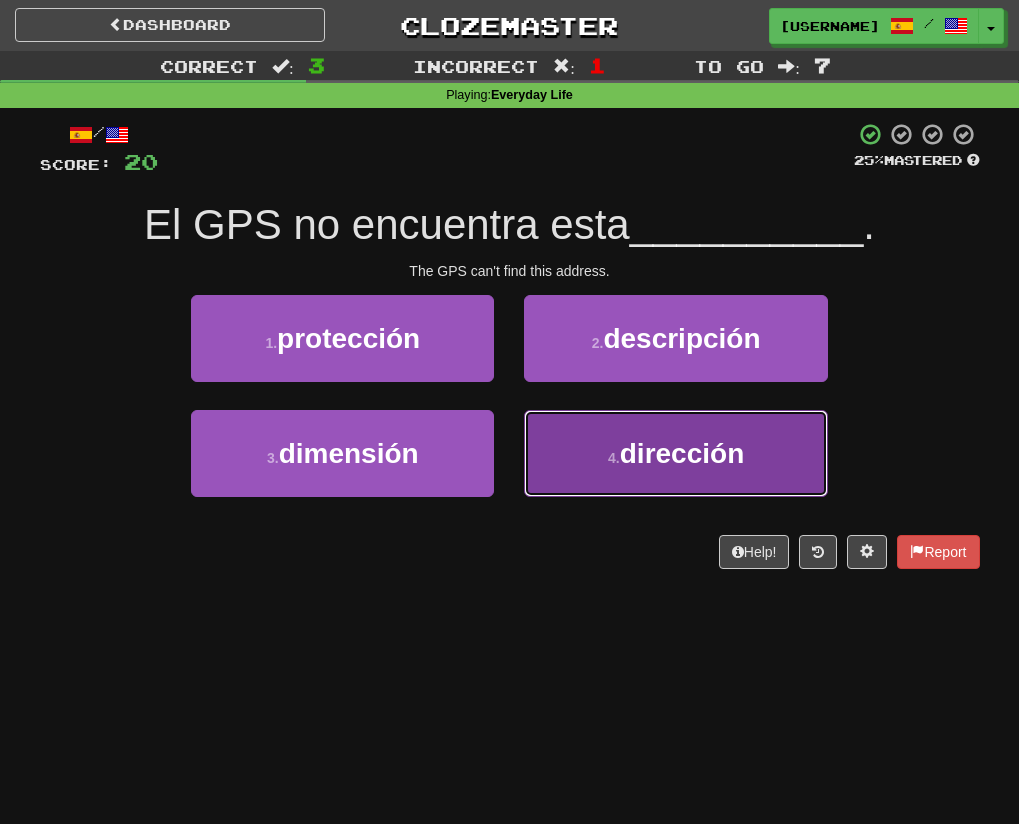 click on "dirección" at bounding box center [682, 453] 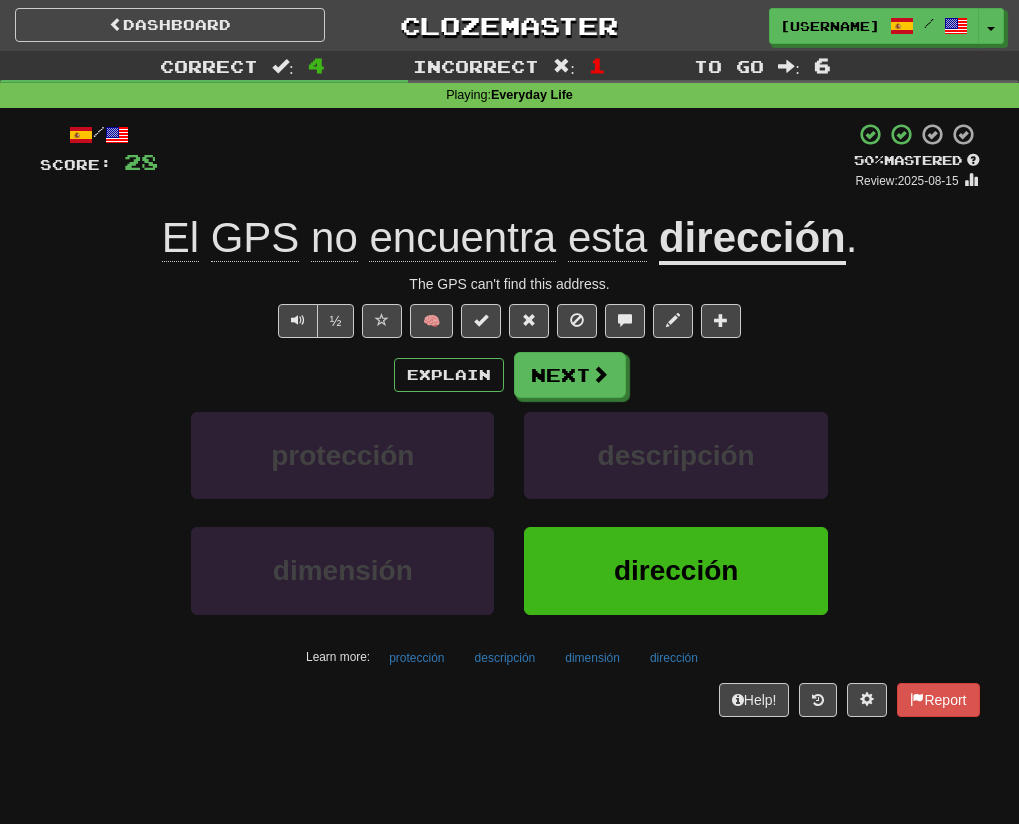 click on "GPS" 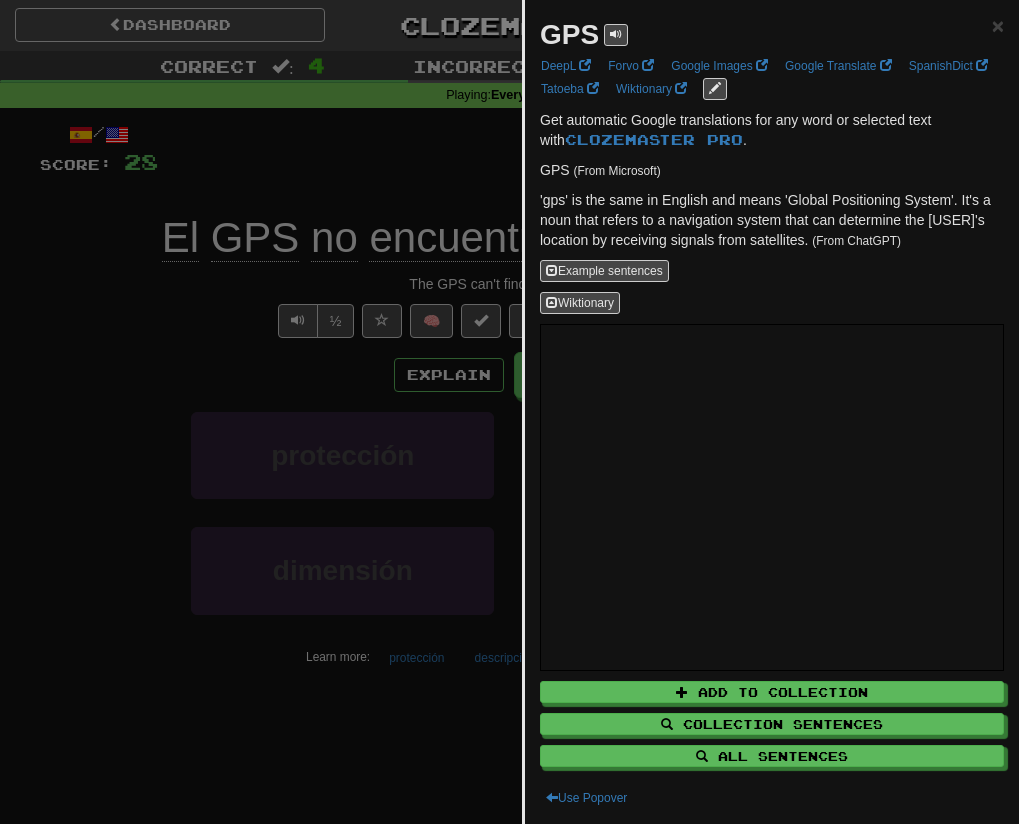 drag, startPoint x: 211, startPoint y: 359, endPoint x: 230, endPoint y: 335, distance: 30.610456 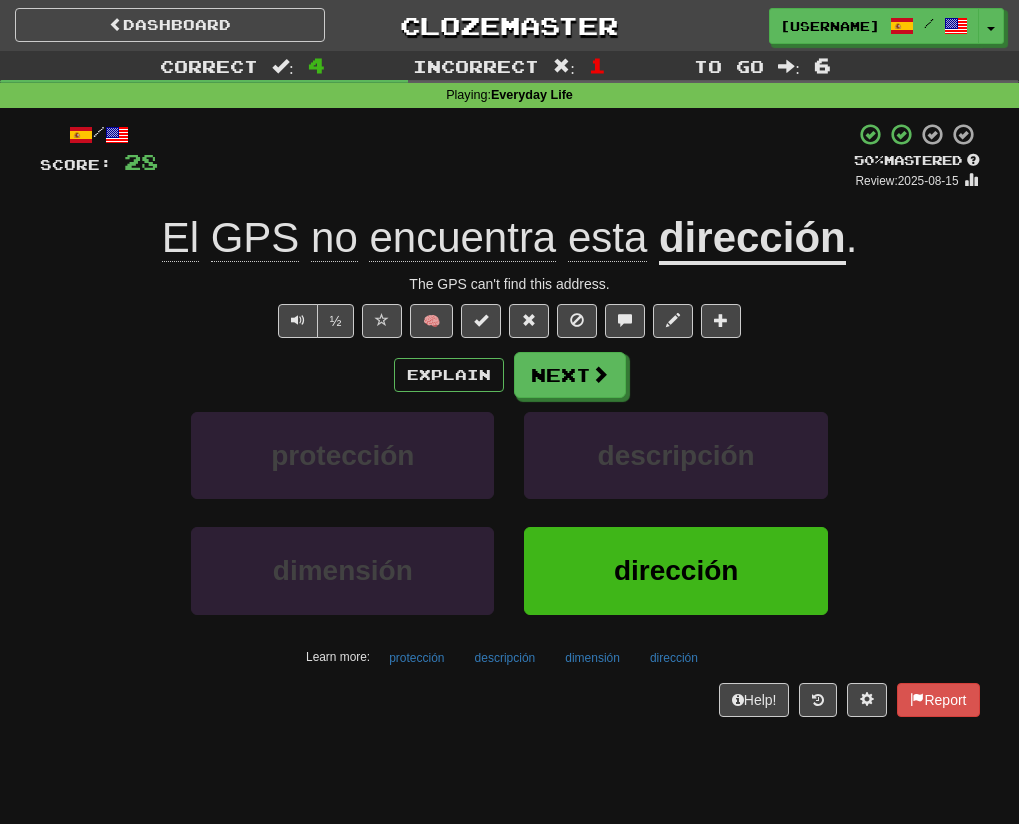 click on "GPS" 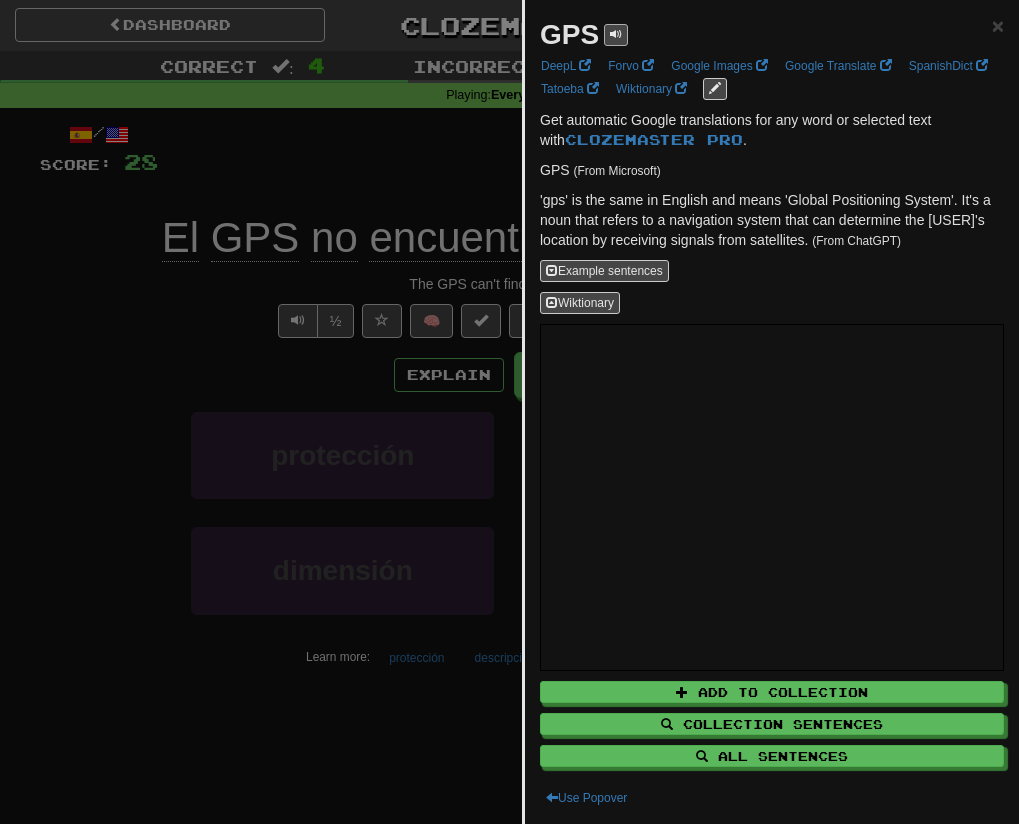 click on "GPS ×" at bounding box center [772, 35] 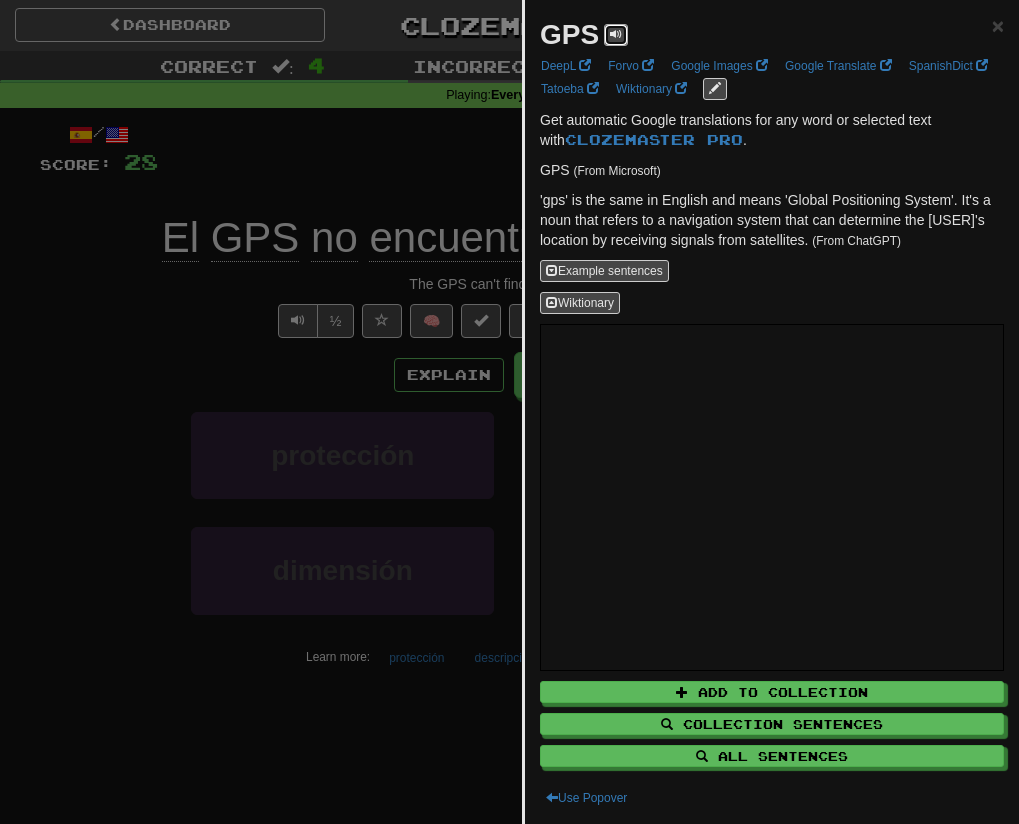 click at bounding box center (616, 34) 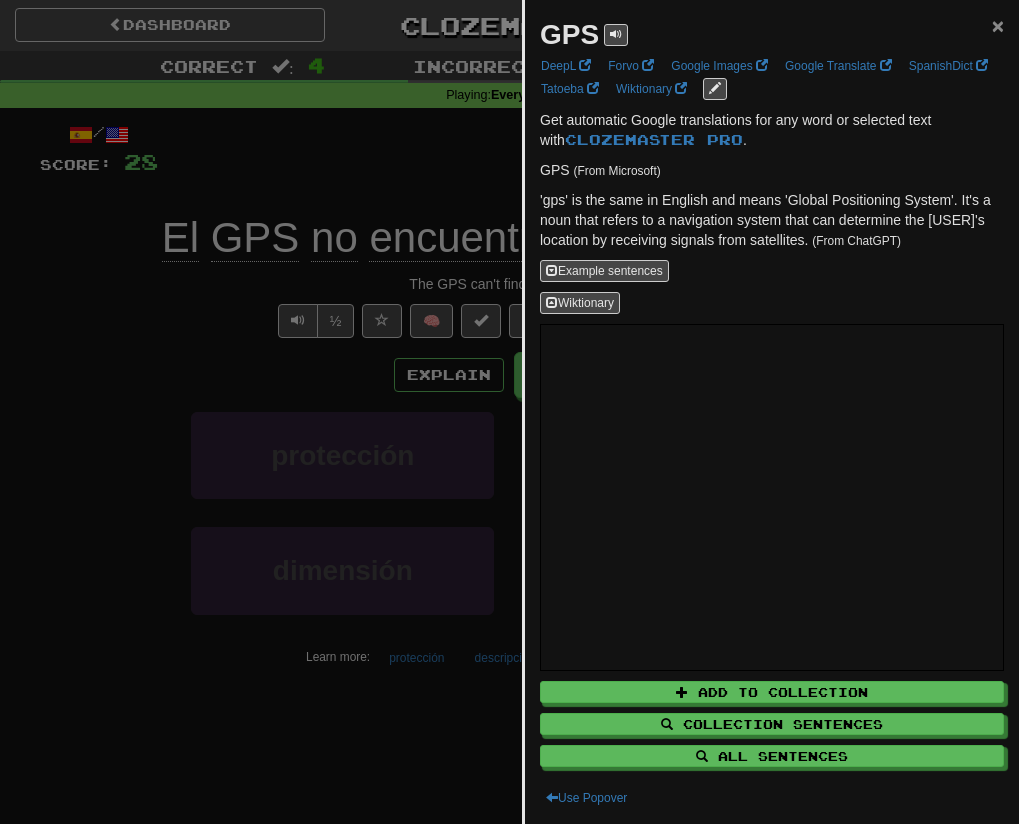 click on "×" at bounding box center [998, 25] 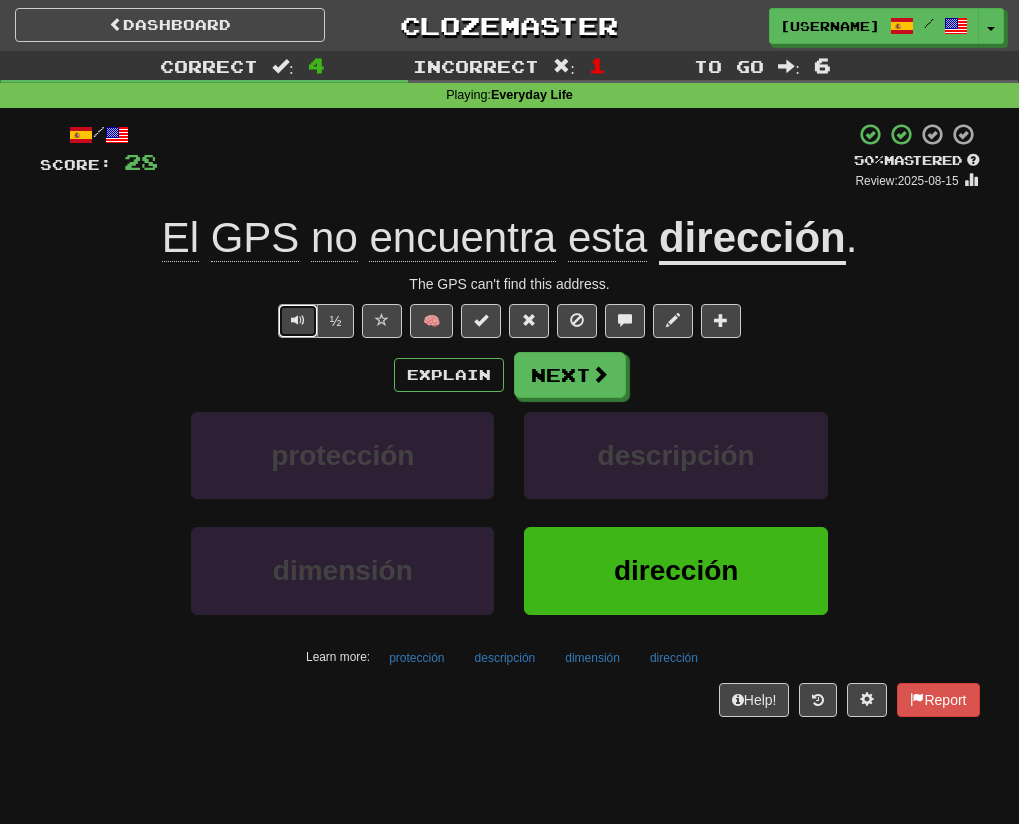 click at bounding box center (298, 320) 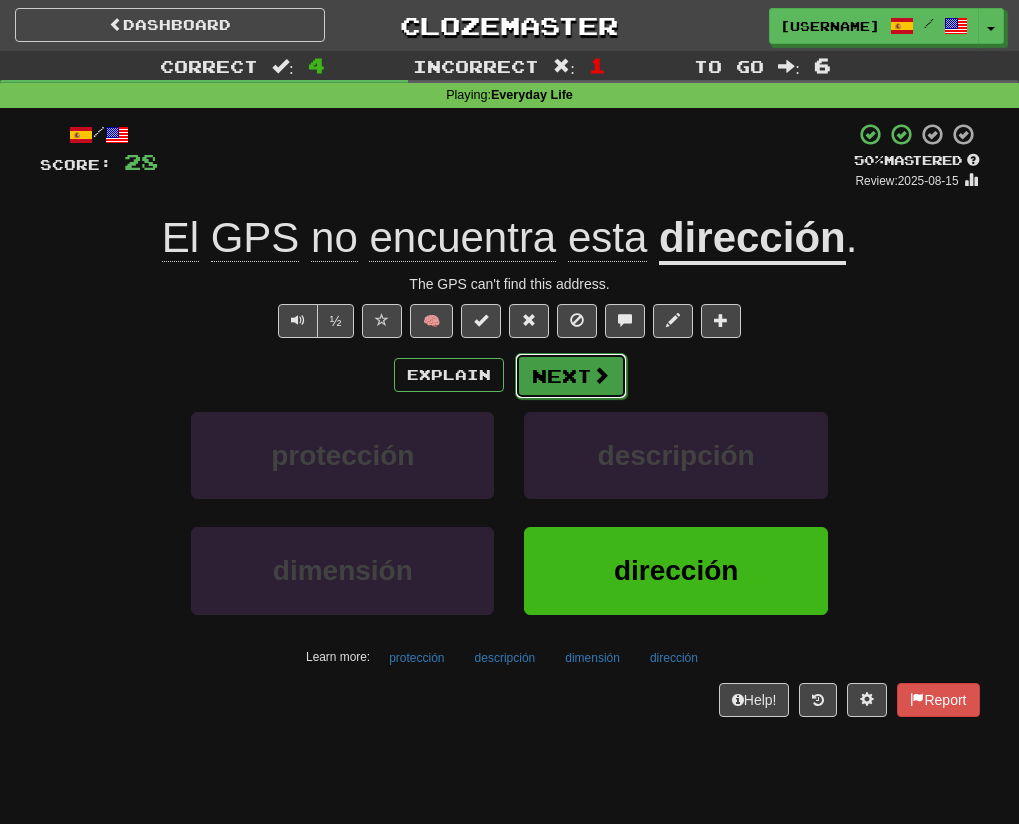 click on "Next" at bounding box center (571, 376) 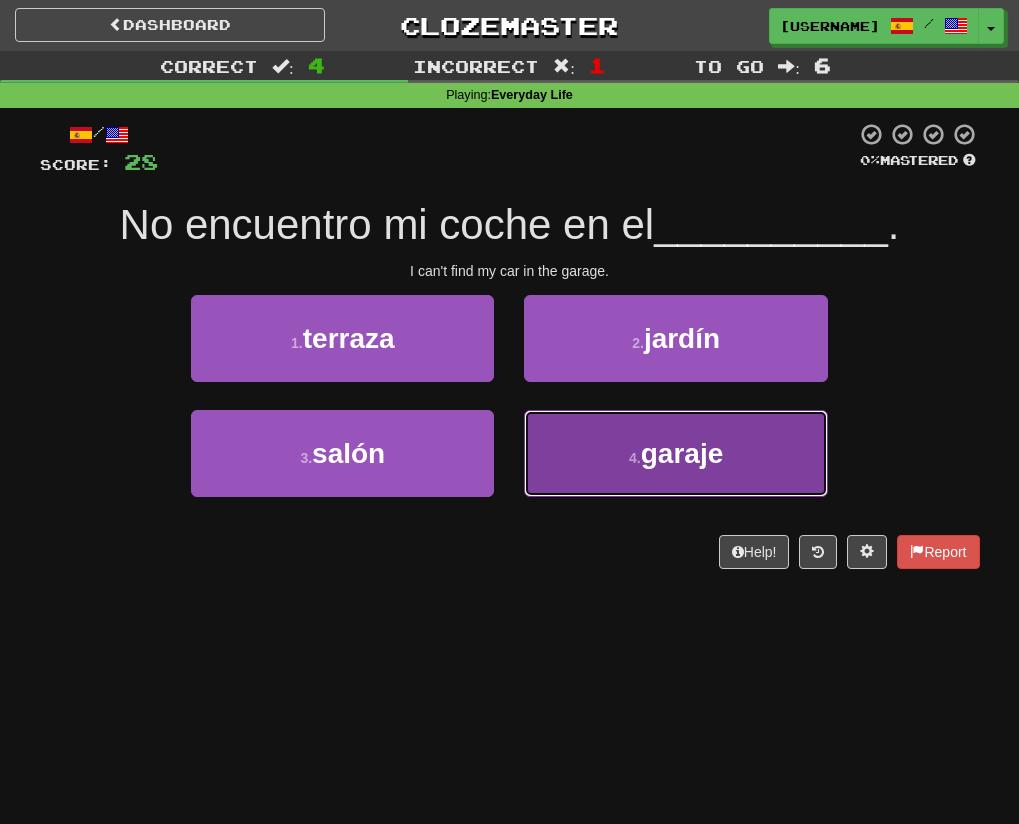 click on "4 .  garaje" at bounding box center (675, 453) 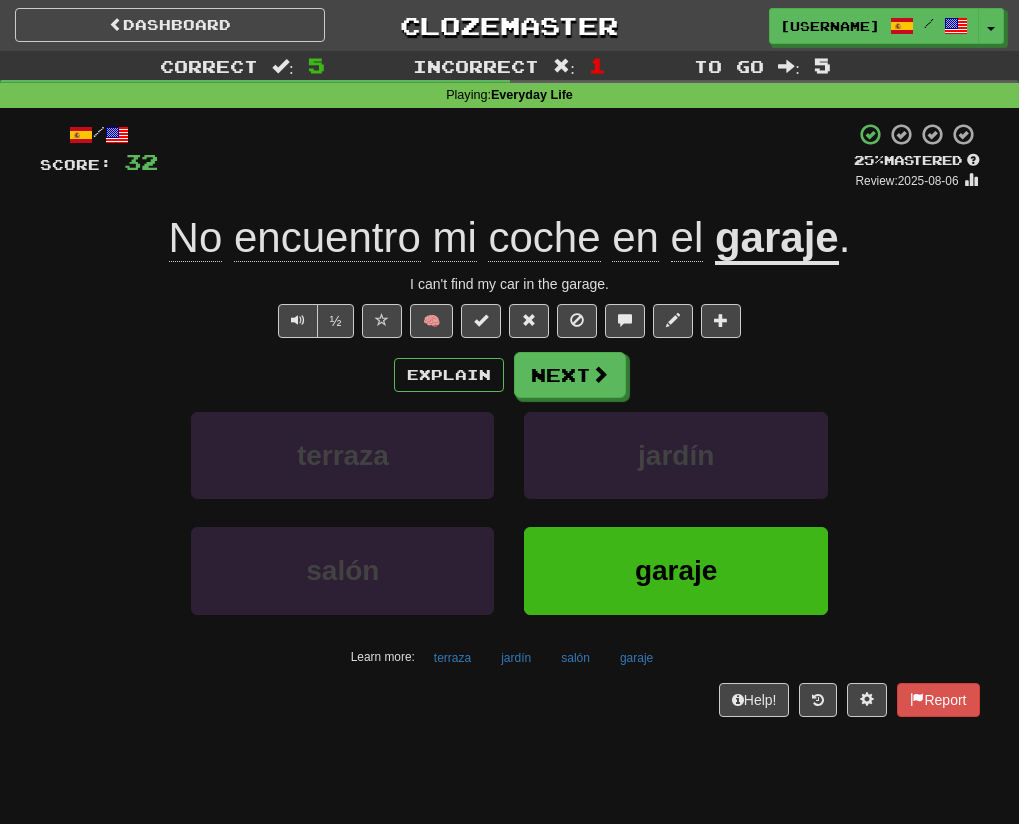 click on "½ 🧠" at bounding box center (510, 321) 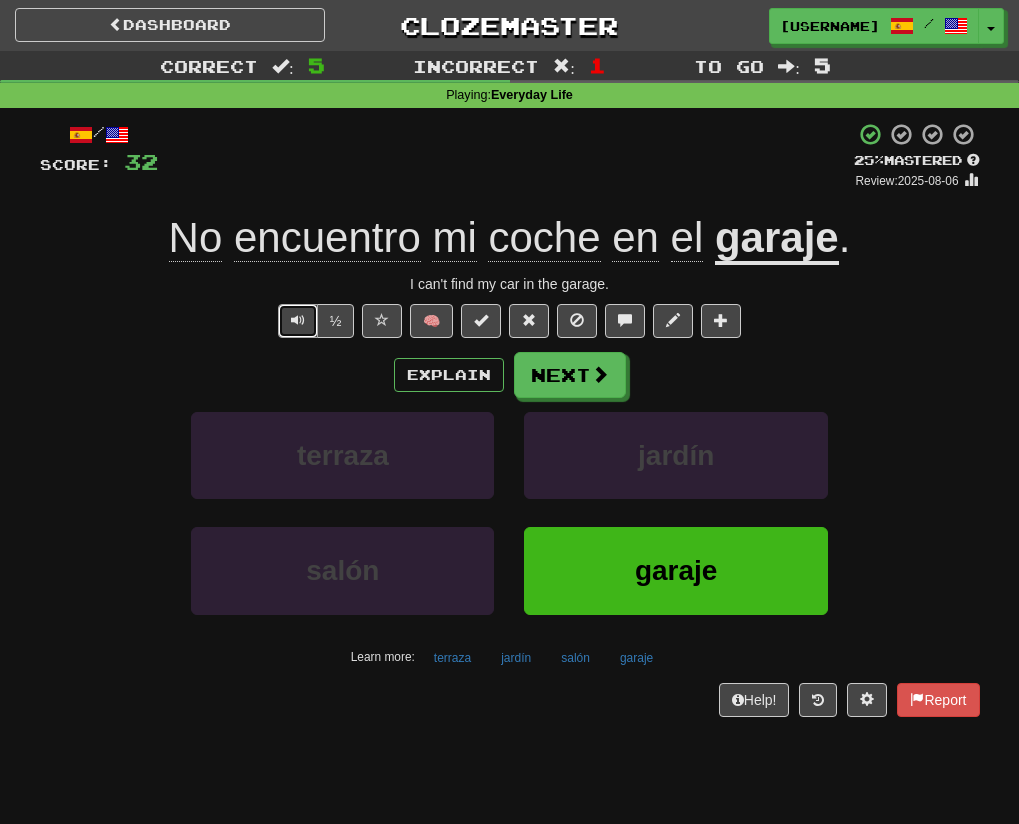 click at bounding box center (298, 321) 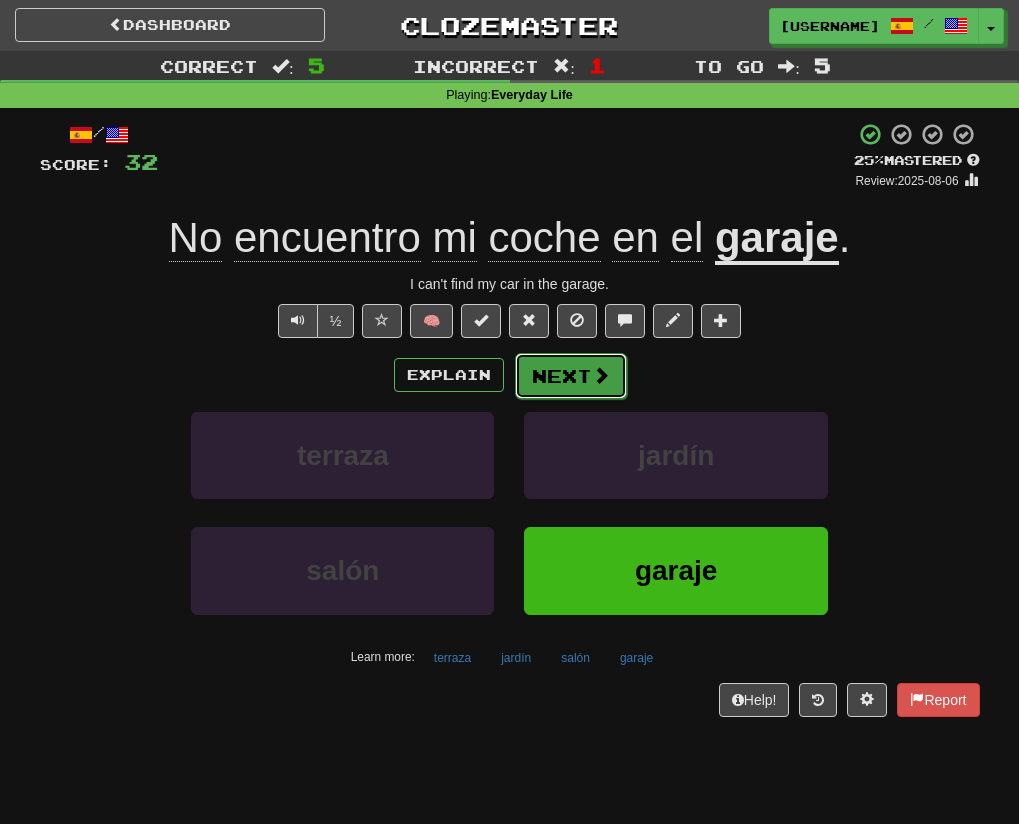 click on "Next" at bounding box center [571, 376] 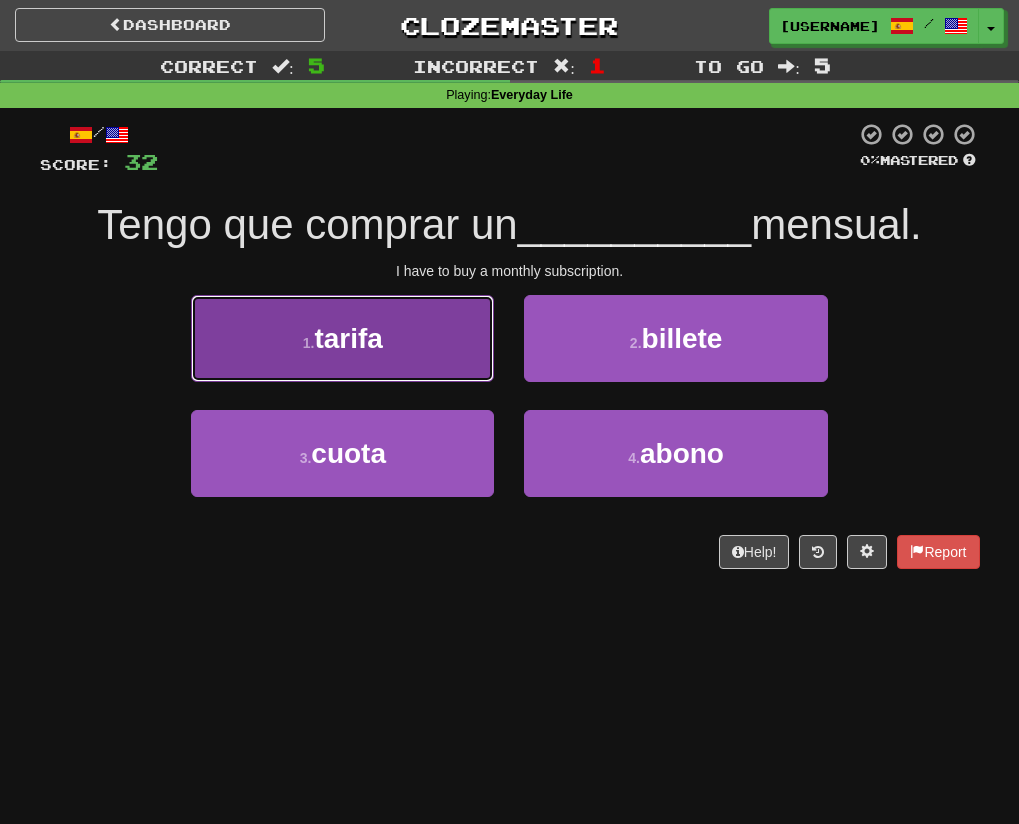 click on "1 .  tarifa" at bounding box center (342, 338) 